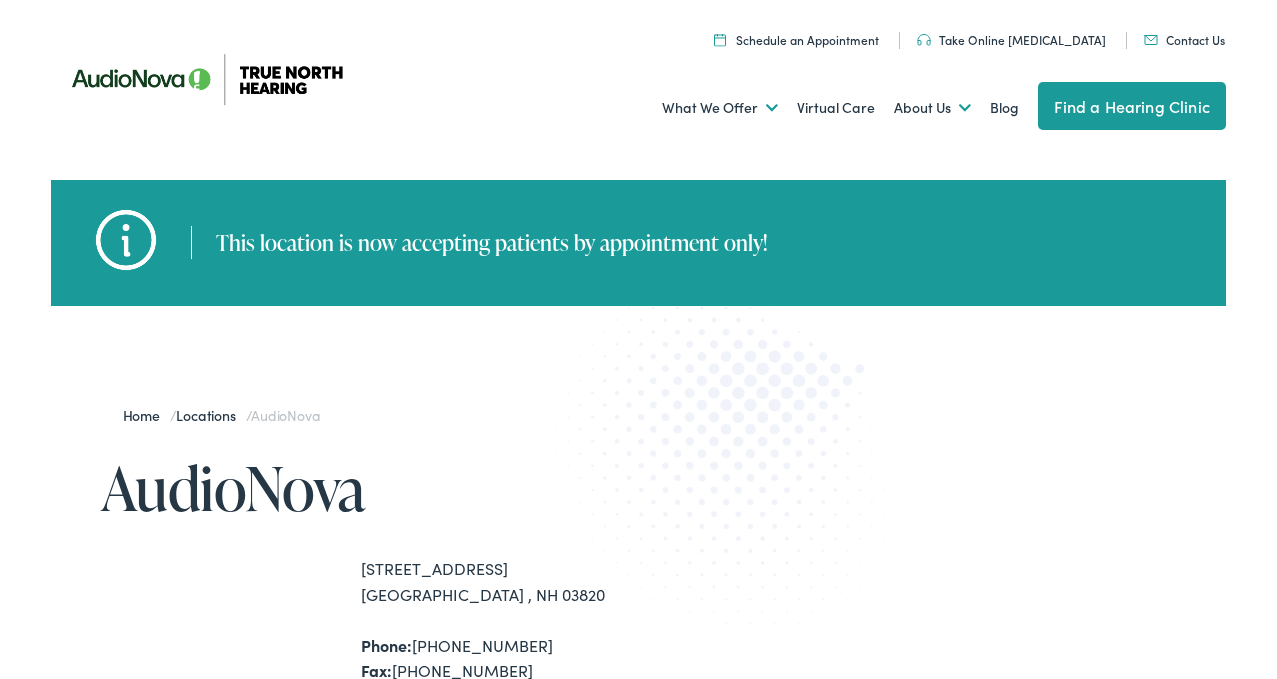 scroll, scrollTop: 0, scrollLeft: 0, axis: both 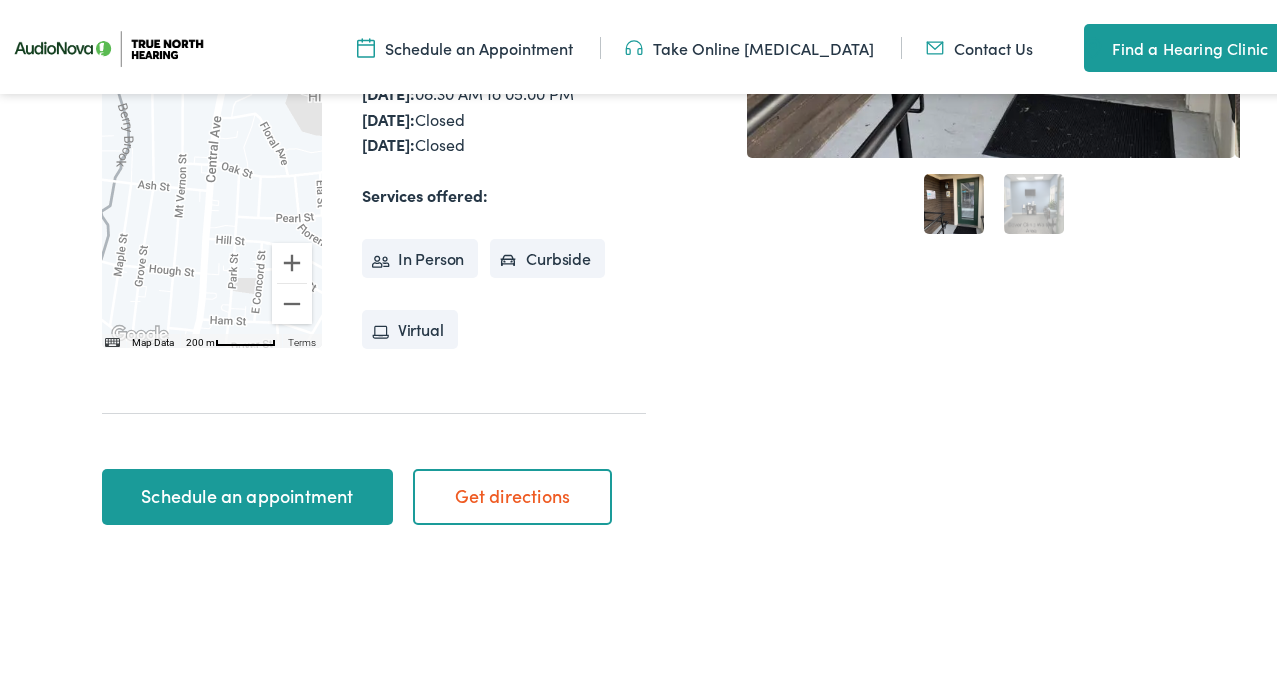 click on "Schedule an appointment" at bounding box center (247, 493) 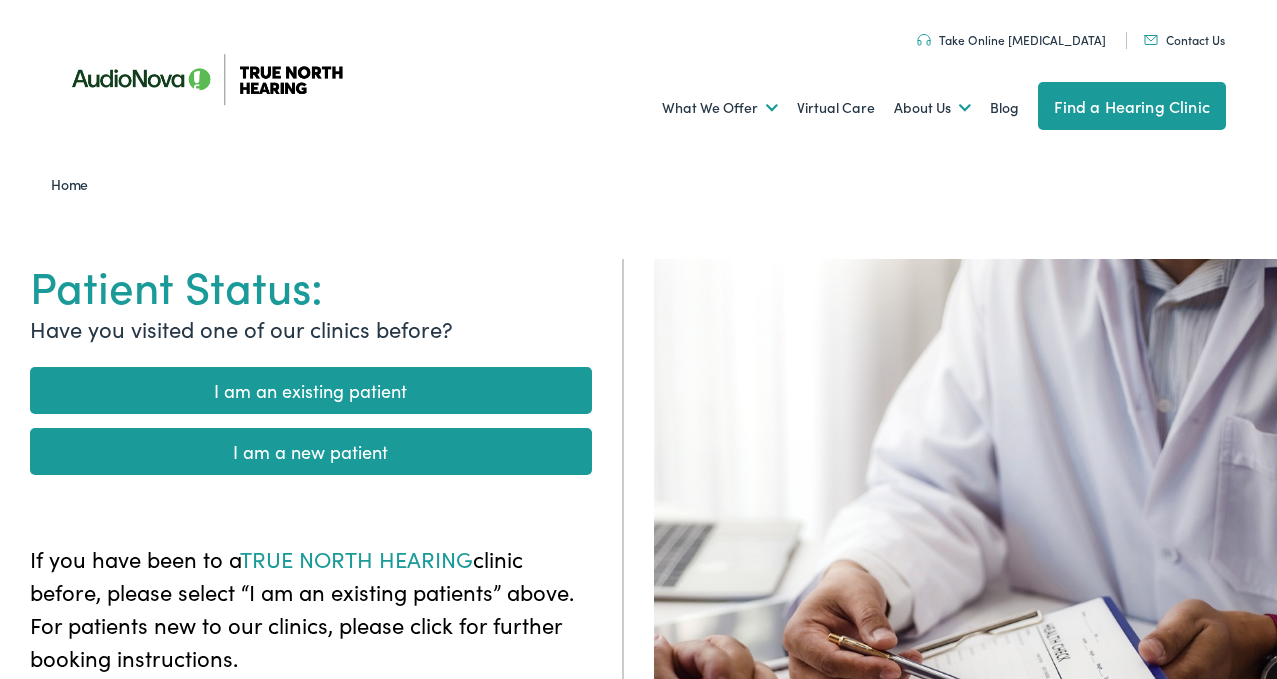 scroll, scrollTop: 0, scrollLeft: 0, axis: both 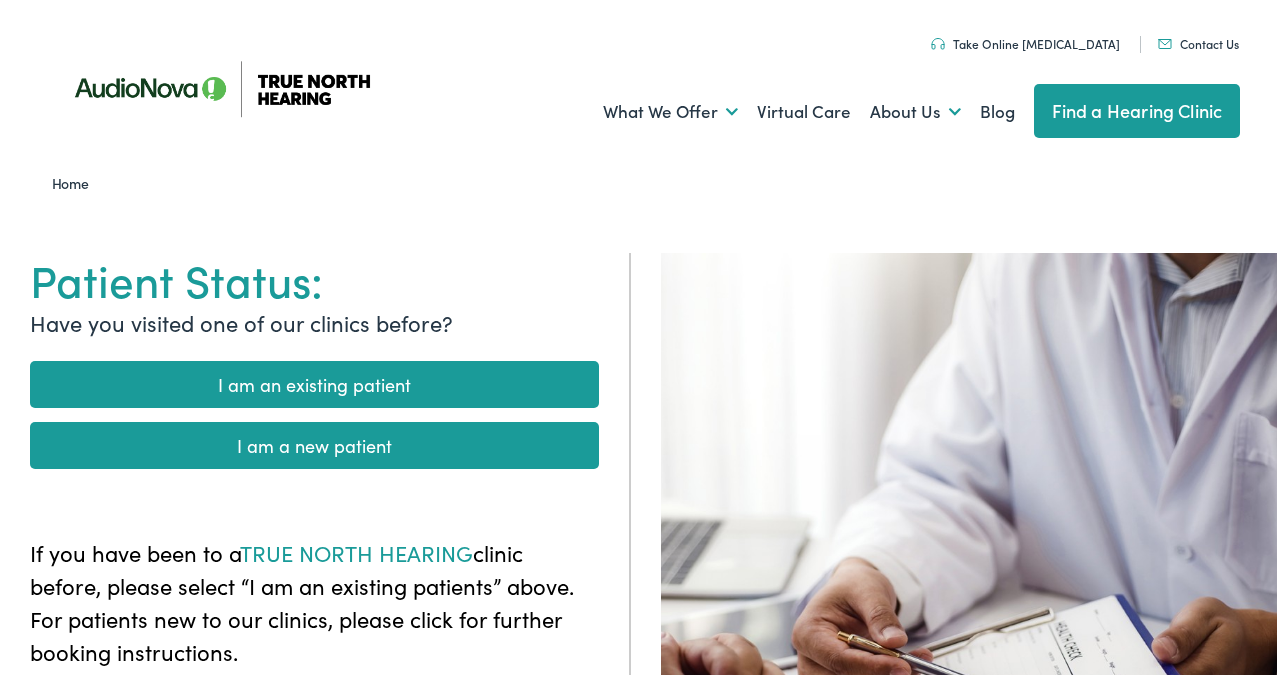 click on "I am an existing patient" at bounding box center [314, 380] 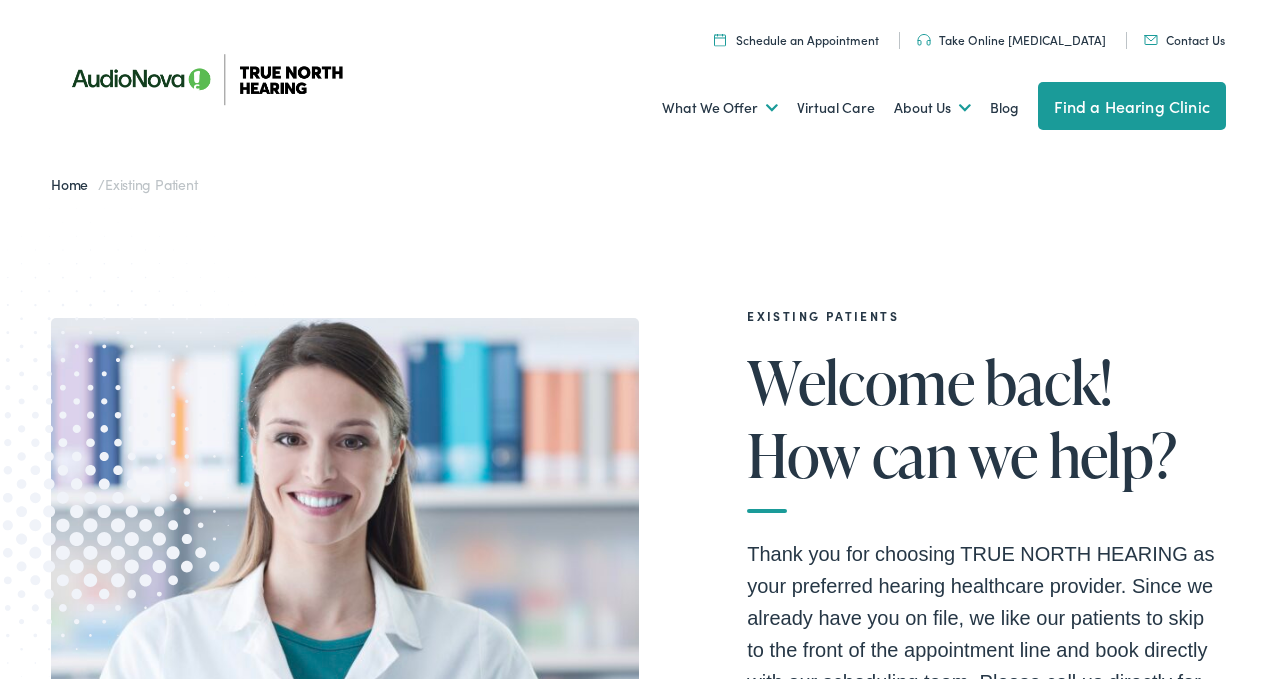 scroll, scrollTop: 0, scrollLeft: 0, axis: both 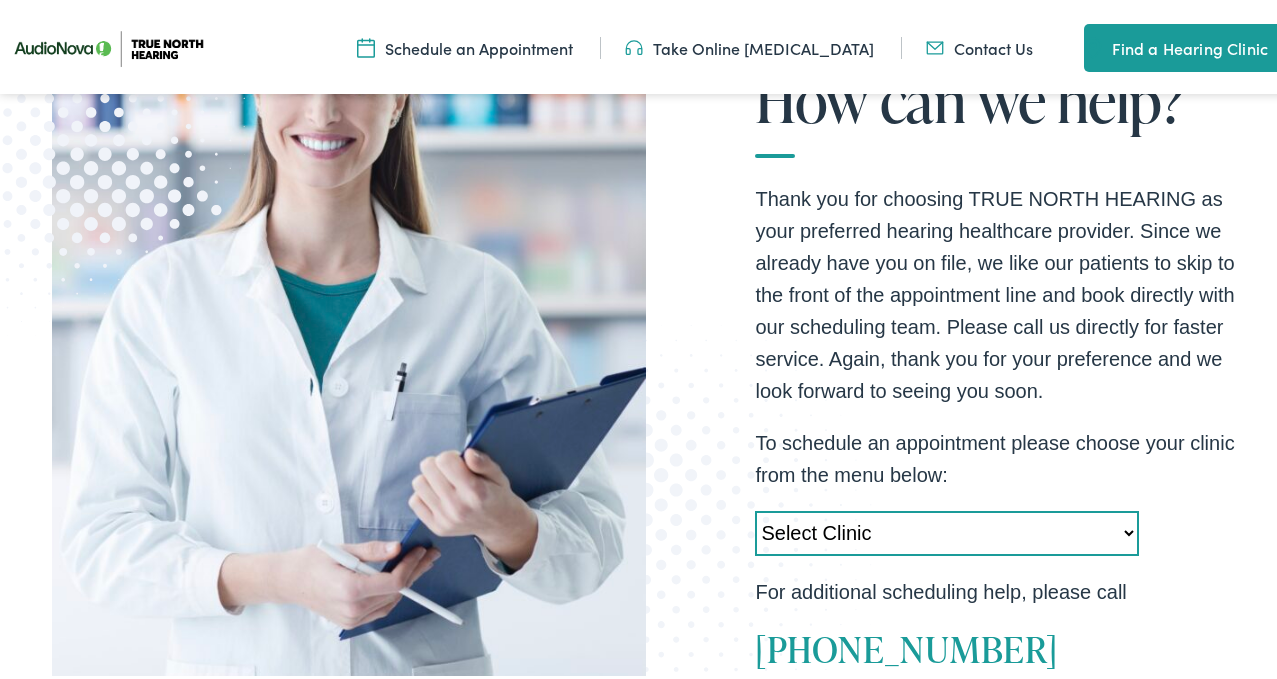 click on "Select Clinic Acton-MA-AudioNova 525 Main Street Topsham-ME-AudioNova 44 Elm Street Dover-NH-AudioNova 750 Central Avenue Newport-VT-AudioNova 41 School St. St. Johnsbury-VT-AudioNova 198 Eastern Avenue Newton-MA-AudioNova 181 Wells Avenue Portland-ME-AudioNova 2401 Congress Street Scarborough-ME-AudioNova 248 US Route 1 Portsmouth-NH-AudioNova 599 Lafayette Road Springfield-VT-AudioNova 100 Springfield Plaza Torrington-CT-AudioNova 663 East Main Street West Lebanon-NH-True North Hearing  93 S. Main Street Augusta-ME-True North Hearing  89 Hospital Street" at bounding box center [947, 529] 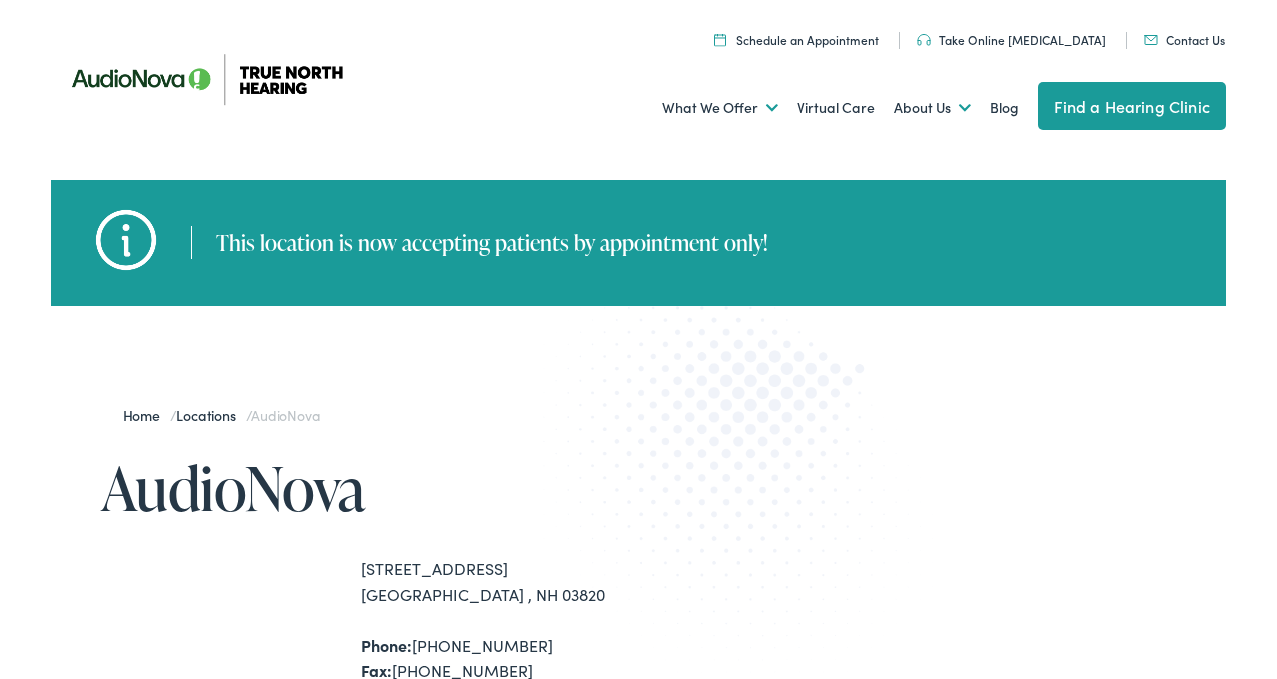 scroll, scrollTop: 0, scrollLeft: 0, axis: both 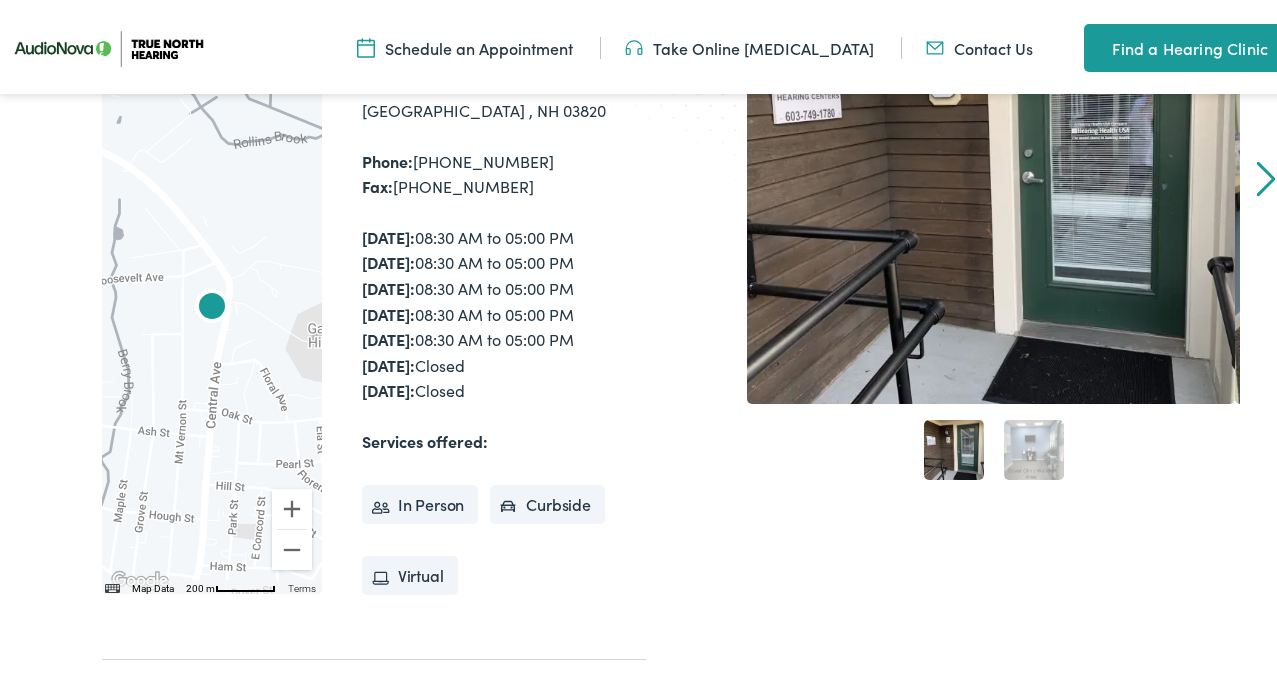 drag, startPoint x: 1281, startPoint y: 48, endPoint x: 1288, endPoint y: 104, distance: 56.435802 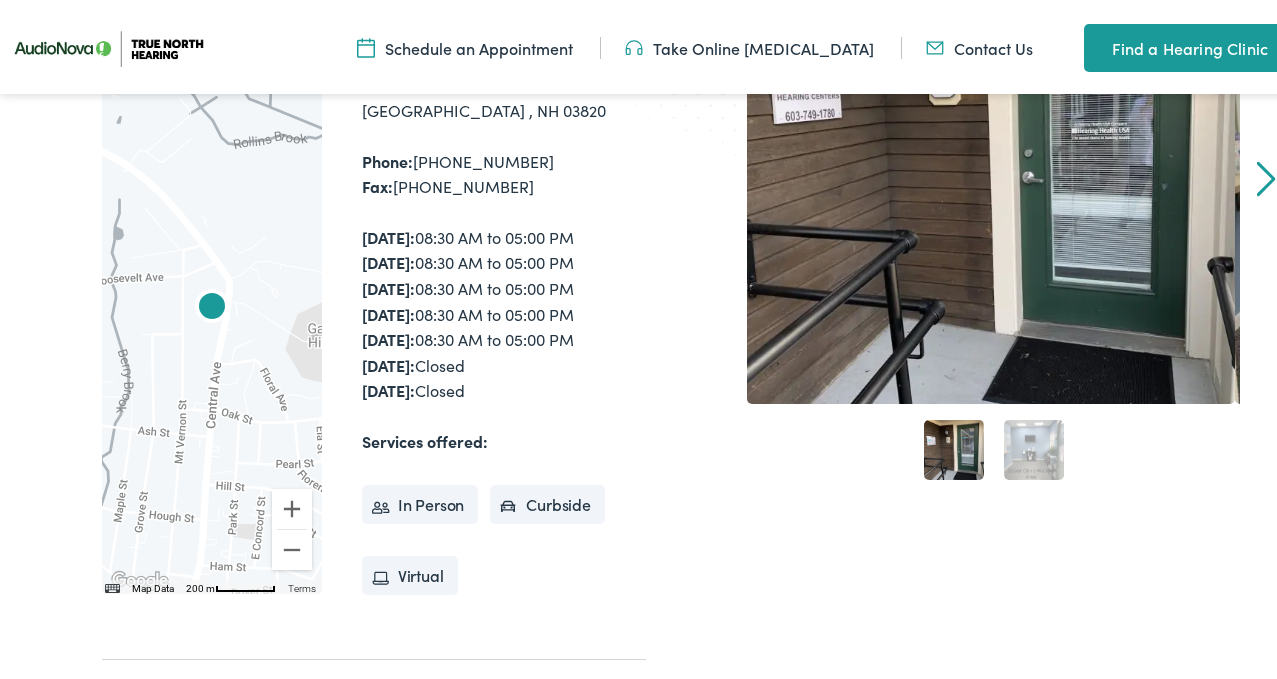 click on "In Person" at bounding box center (420, 501) 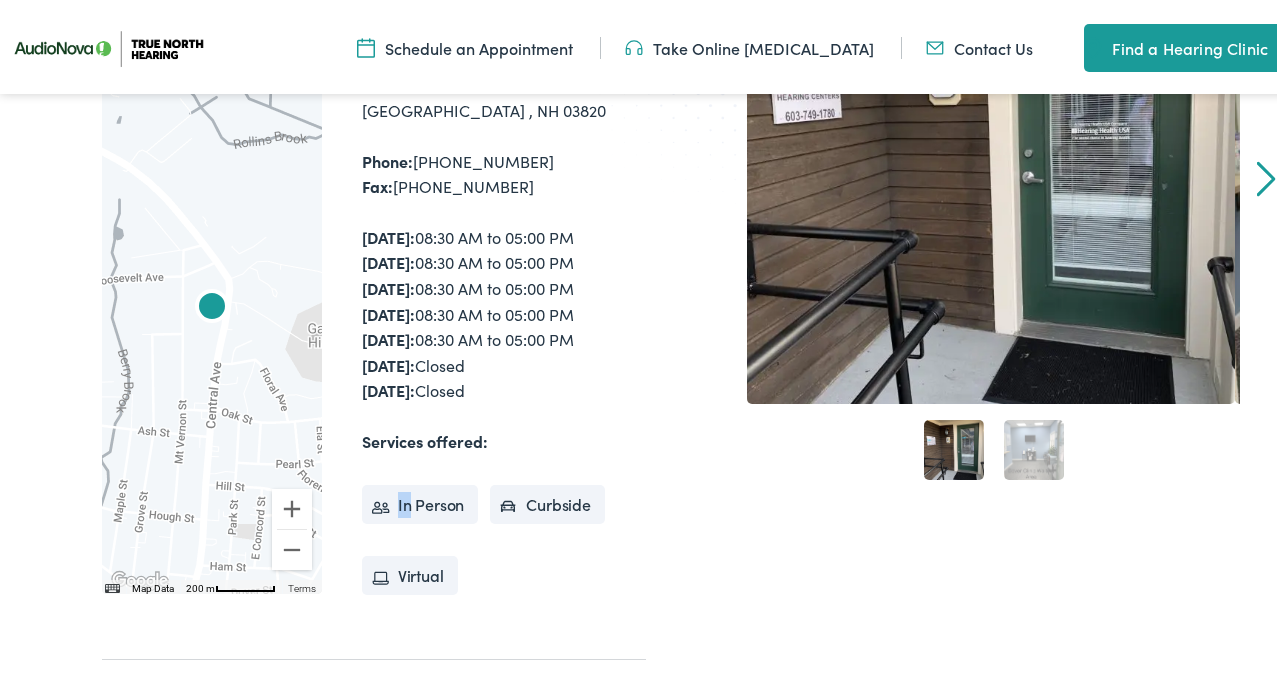 click on "In Person" at bounding box center (420, 501) 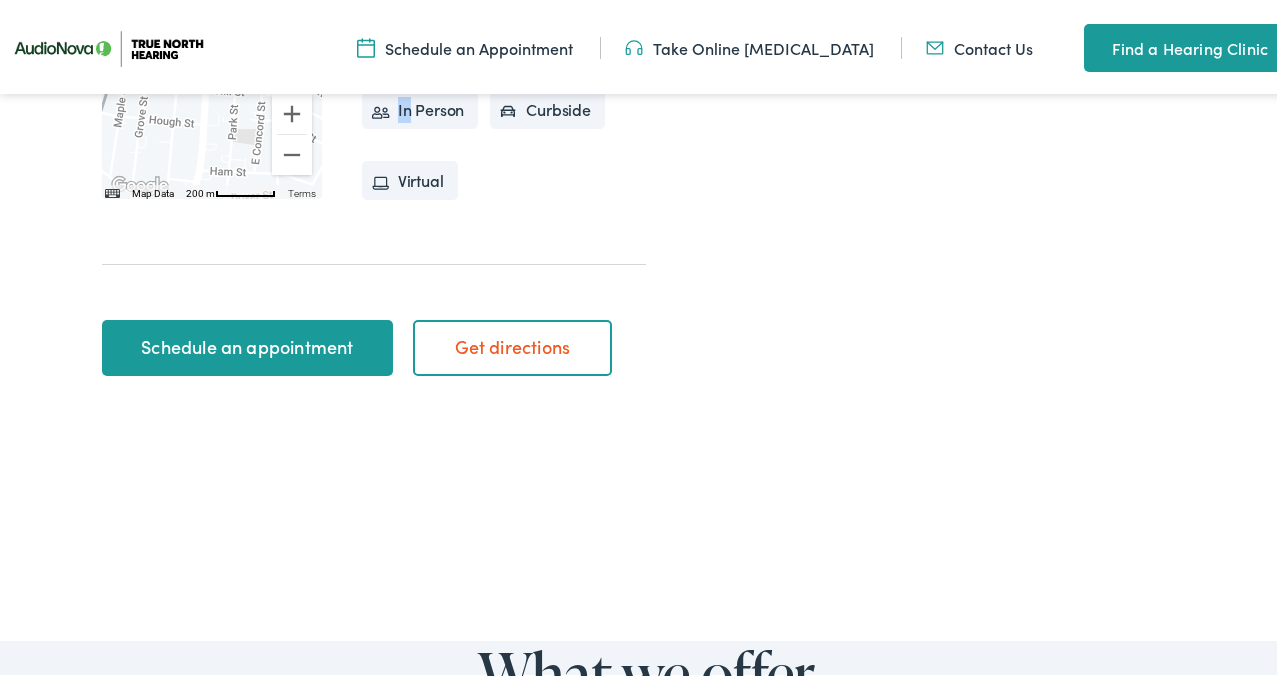 scroll, scrollTop: 891, scrollLeft: 0, axis: vertical 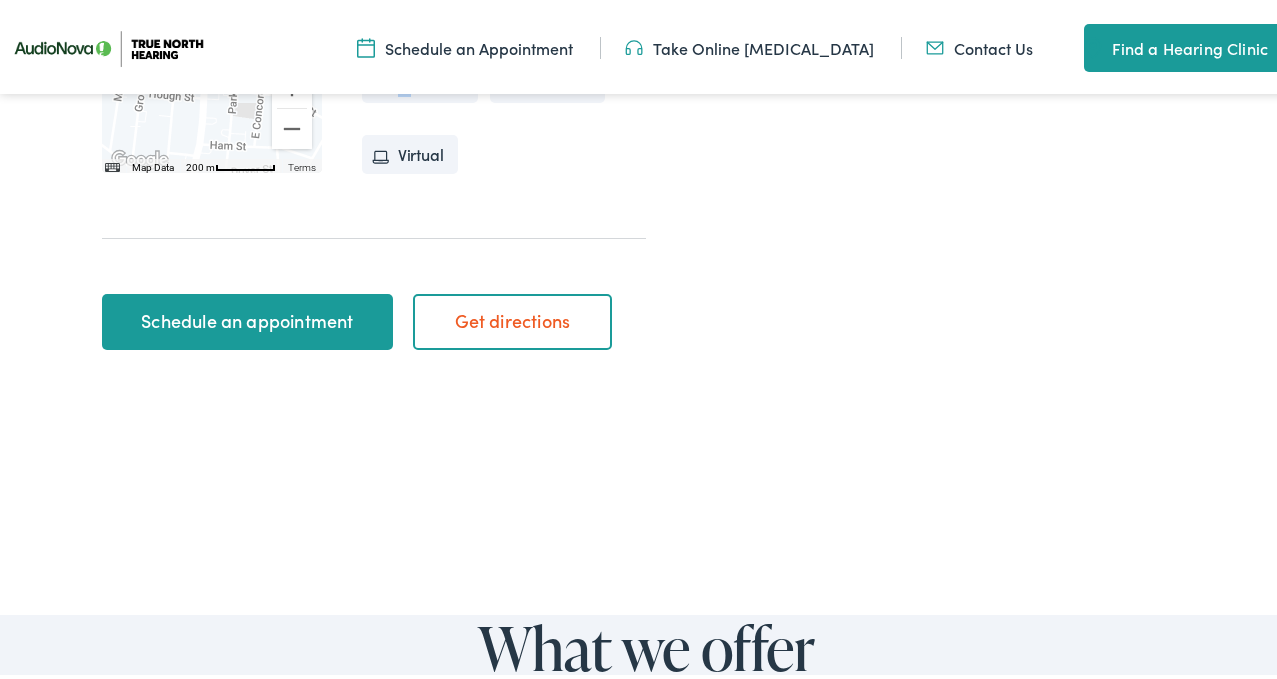 click on "Schedule an appointment" at bounding box center [247, 318] 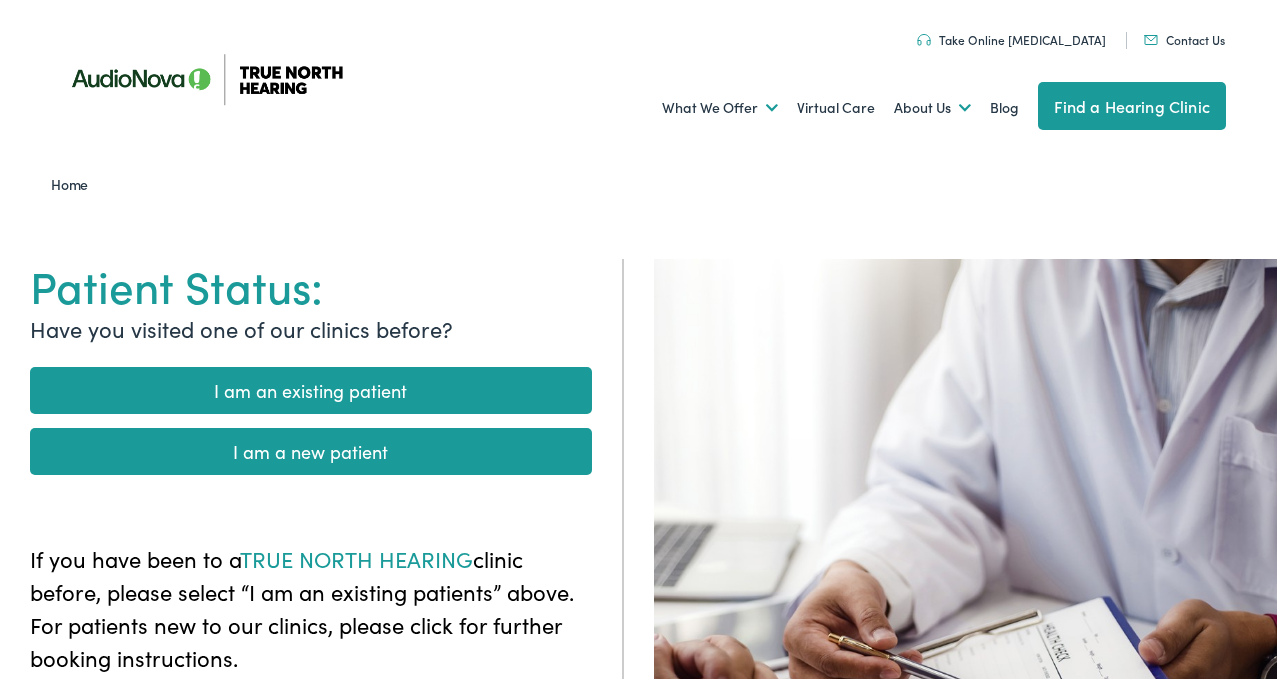scroll, scrollTop: 0, scrollLeft: 0, axis: both 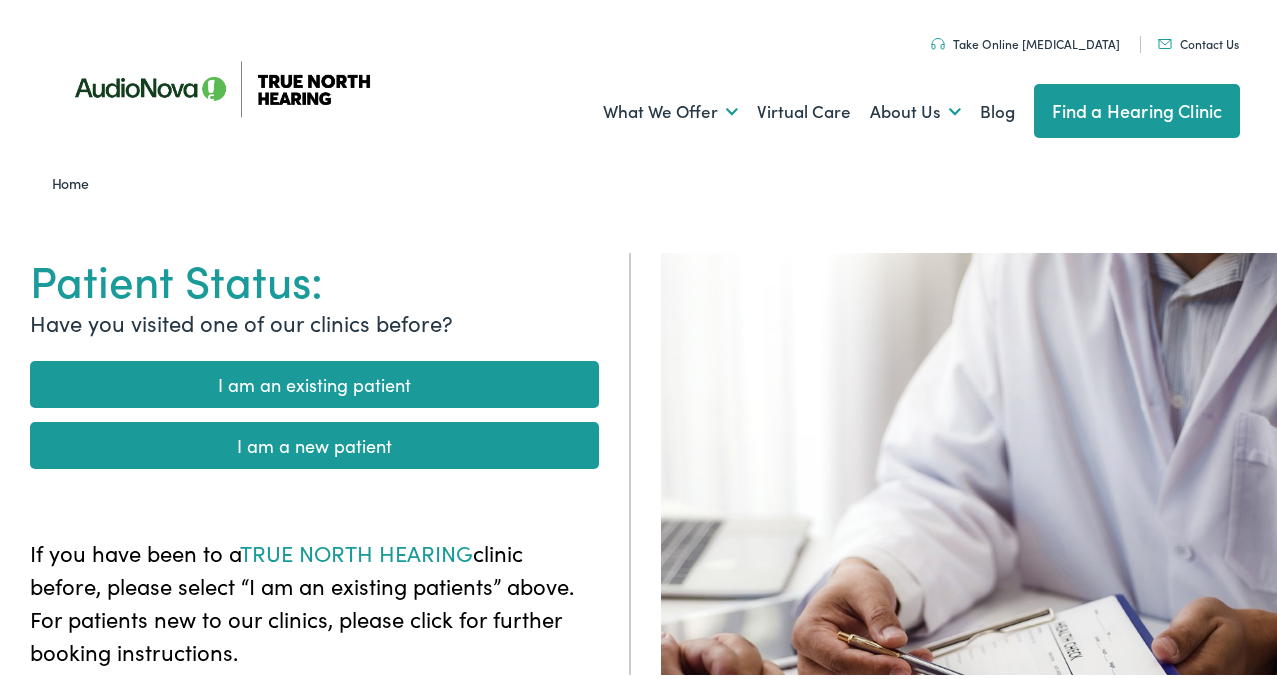 click on "I am an existing patient" at bounding box center (314, 380) 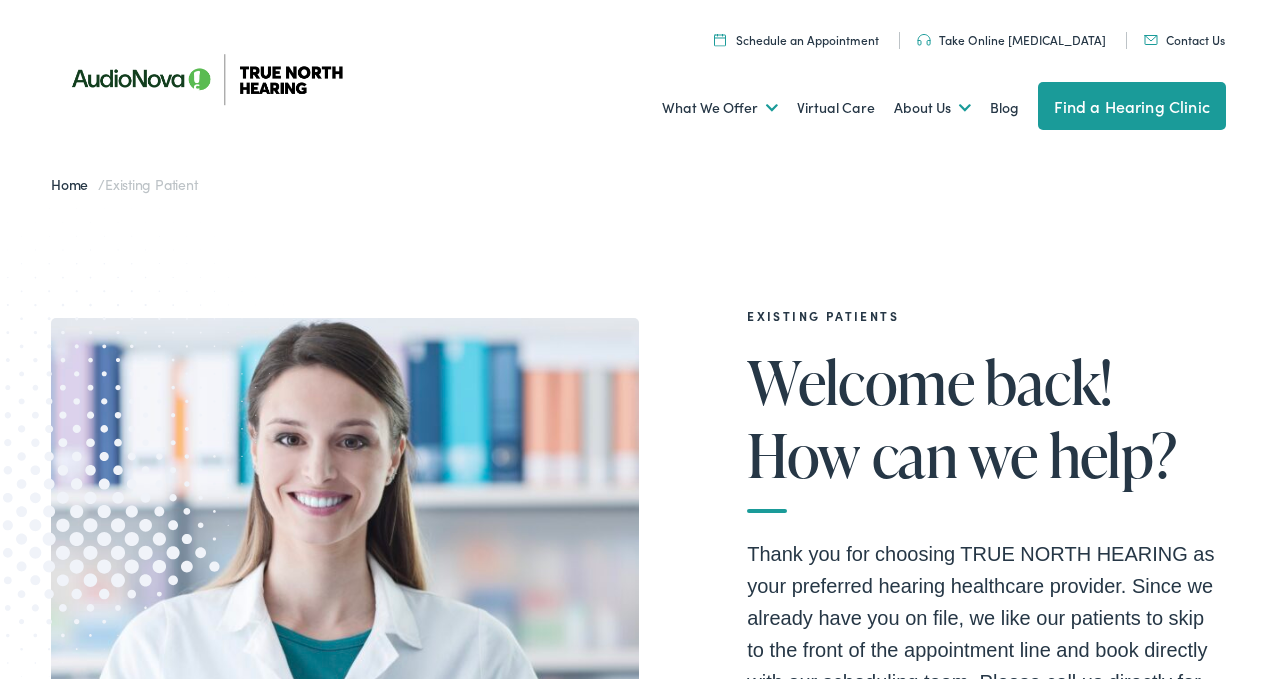 scroll, scrollTop: 0, scrollLeft: 0, axis: both 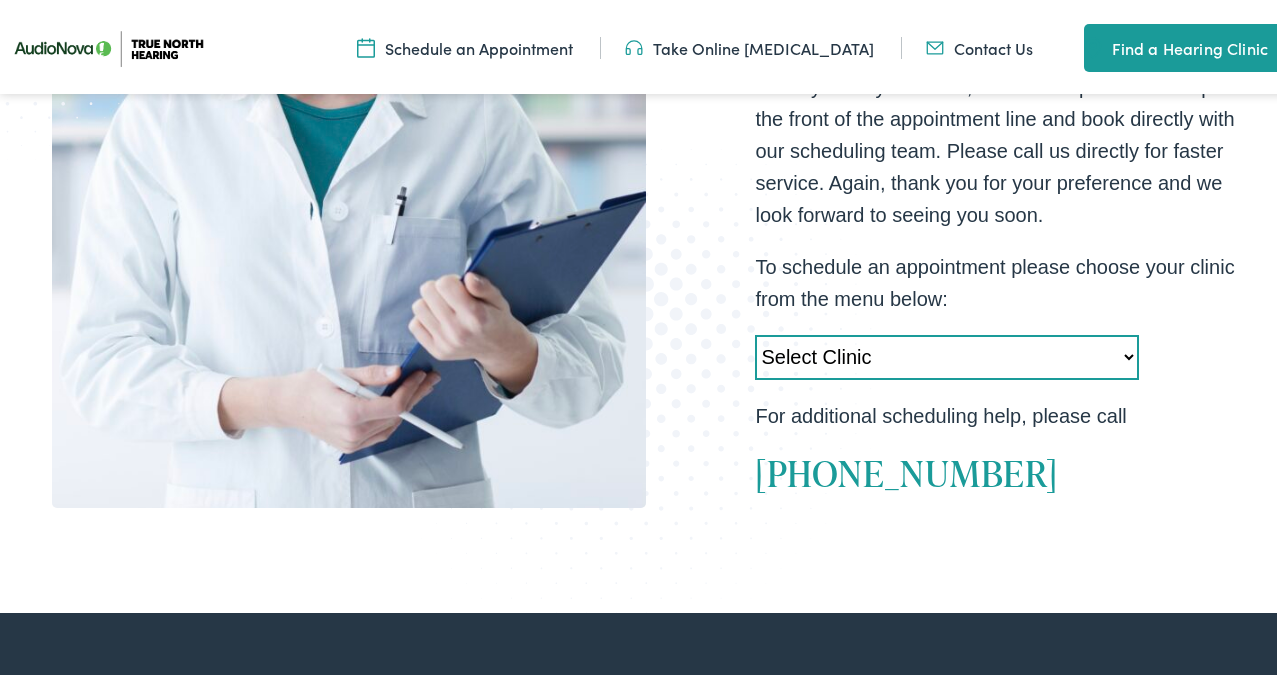 click on "Select Clinic Acton-MA-AudioNova 525 Main Street Topsham-ME-AudioNova 44 Elm Street Dover-NH-AudioNova 750 Central Avenue Newport-VT-AudioNova 41 School St. St. Johnsbury-VT-AudioNova 198 Eastern Avenue Newton-MA-AudioNova 181 Wells Avenue Portland-ME-AudioNova 2401 Congress Street Scarborough-ME-AudioNova 248 US Route 1 Portsmouth-NH-AudioNova 599 Lafayette Road Springfield-VT-AudioNova 100 Springfield Plaza Torrington-CT-AudioNova 663 East Main Street West Lebanon-NH-True North Hearing  93 S. Main Street Augusta-ME-True North Hearing  89 Hospital Street" at bounding box center (947, 353) 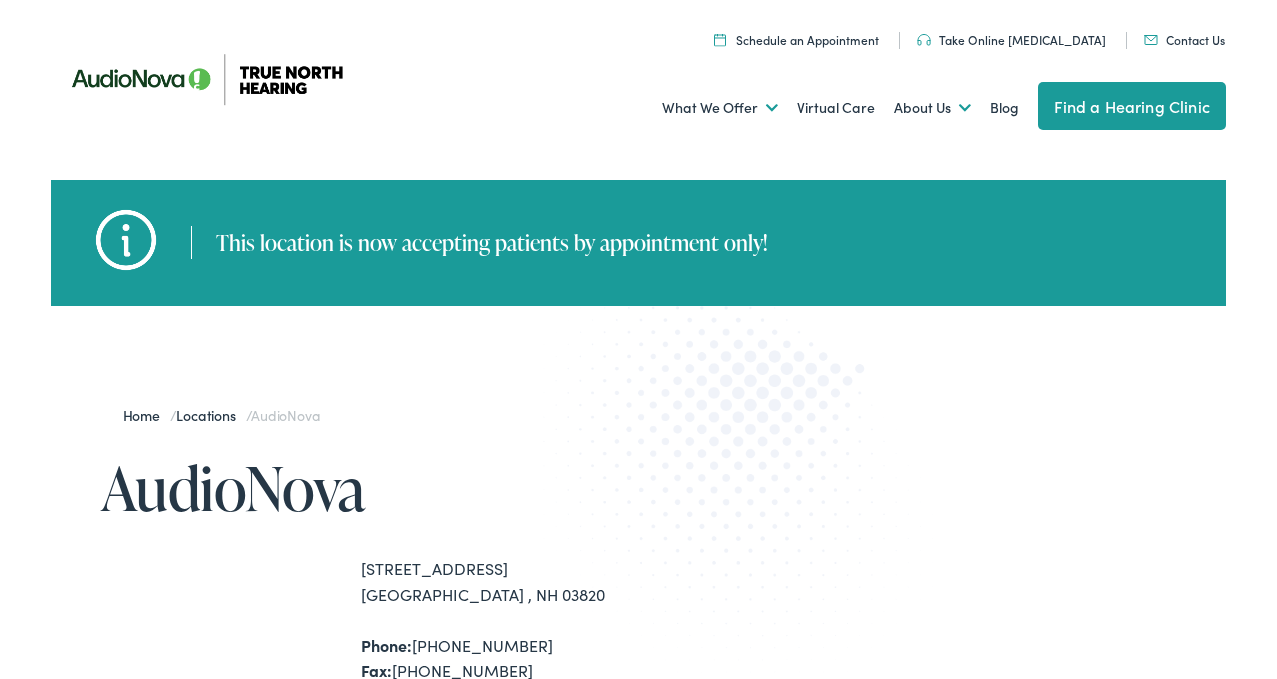 scroll, scrollTop: 0, scrollLeft: 0, axis: both 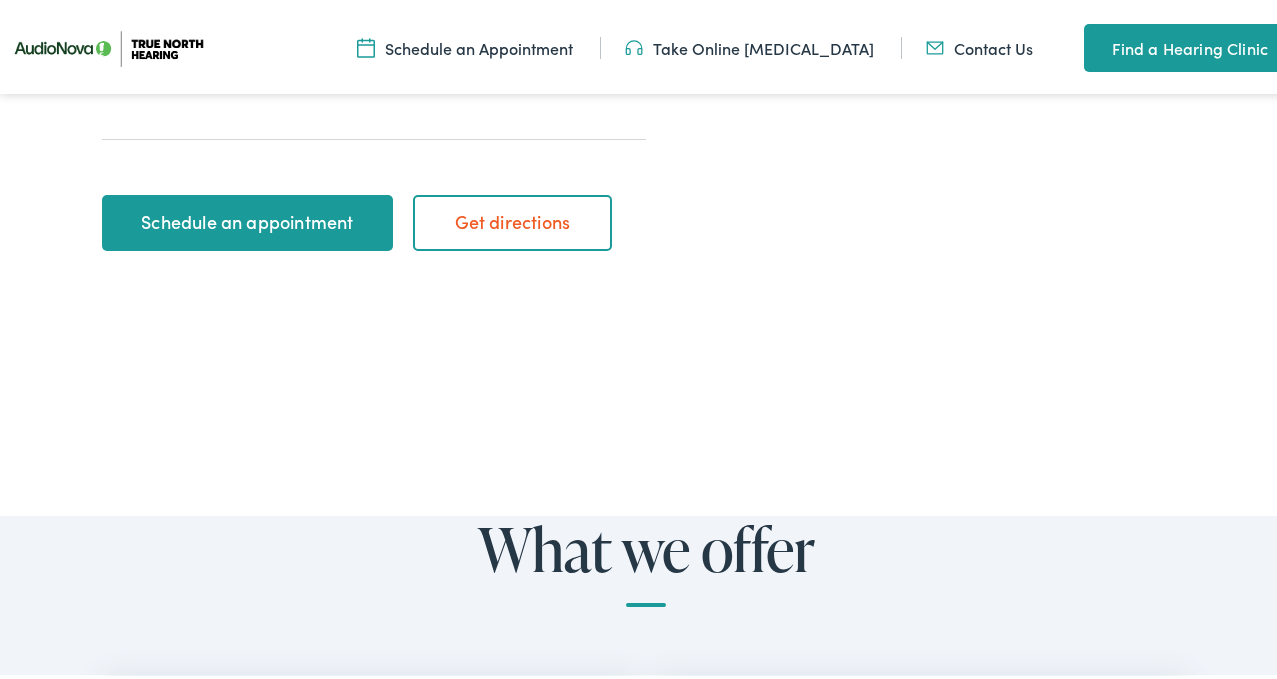 click on "Schedule an appointment" at bounding box center [247, 219] 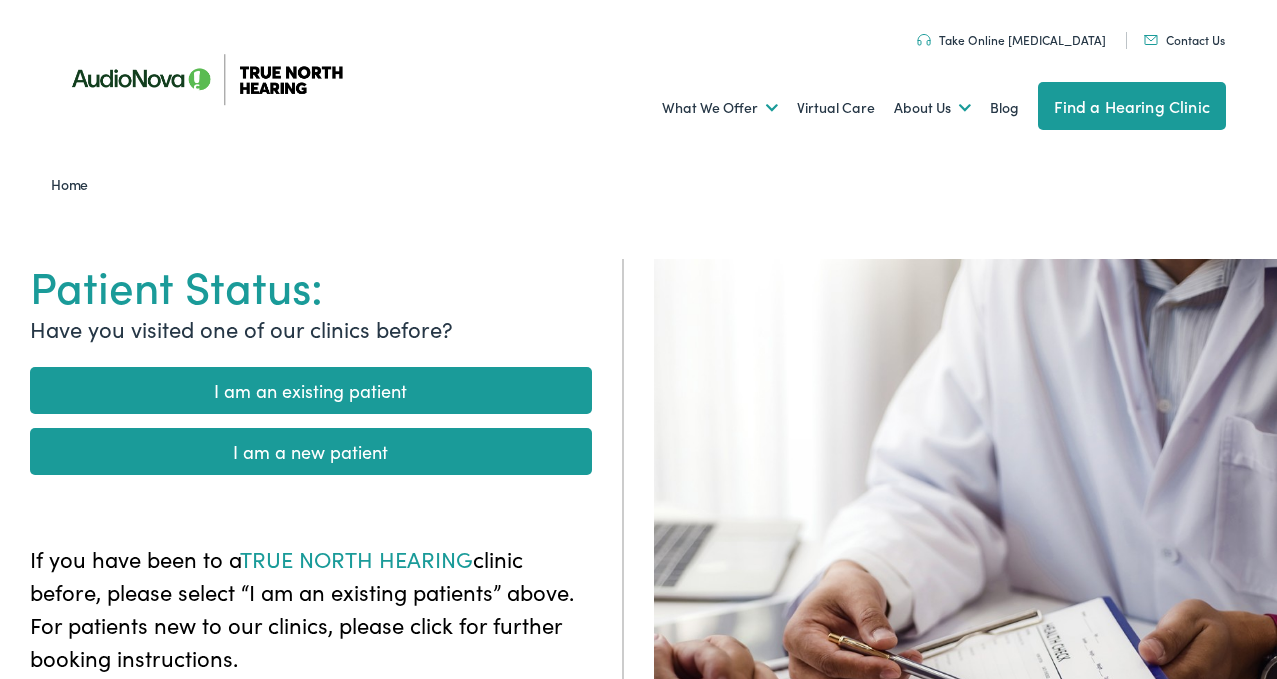 scroll, scrollTop: 0, scrollLeft: 0, axis: both 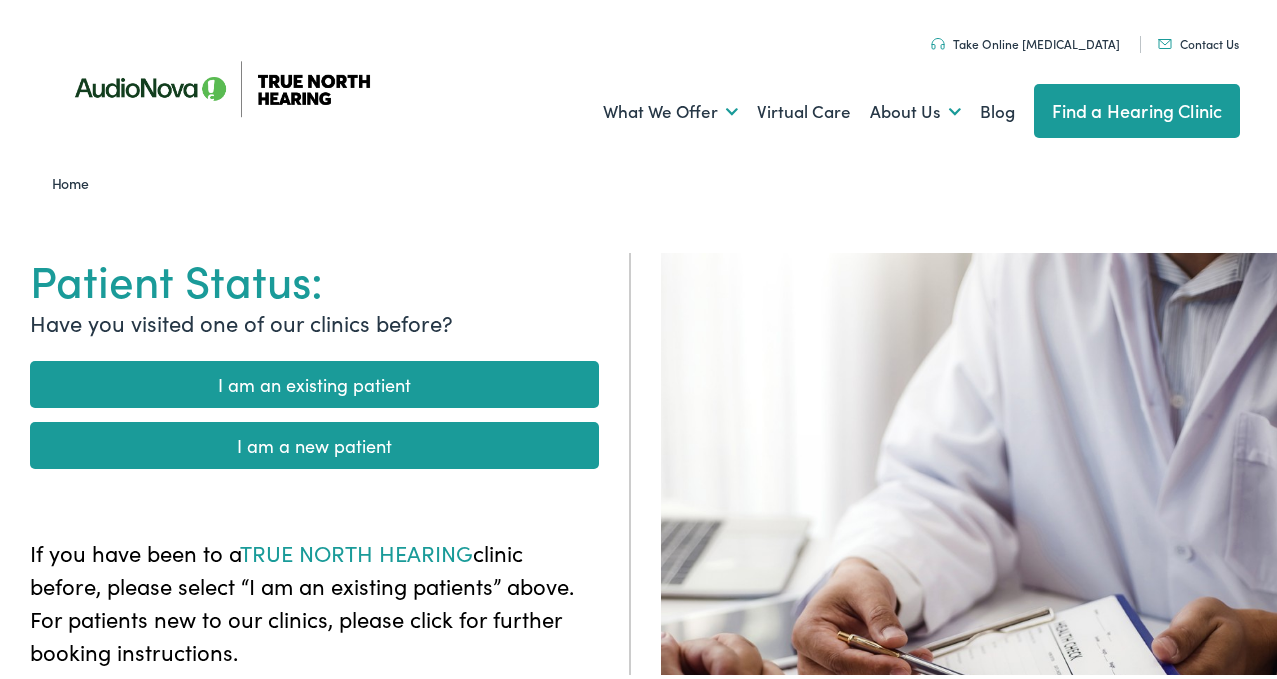 click on "I am an existing patient" at bounding box center (314, 380) 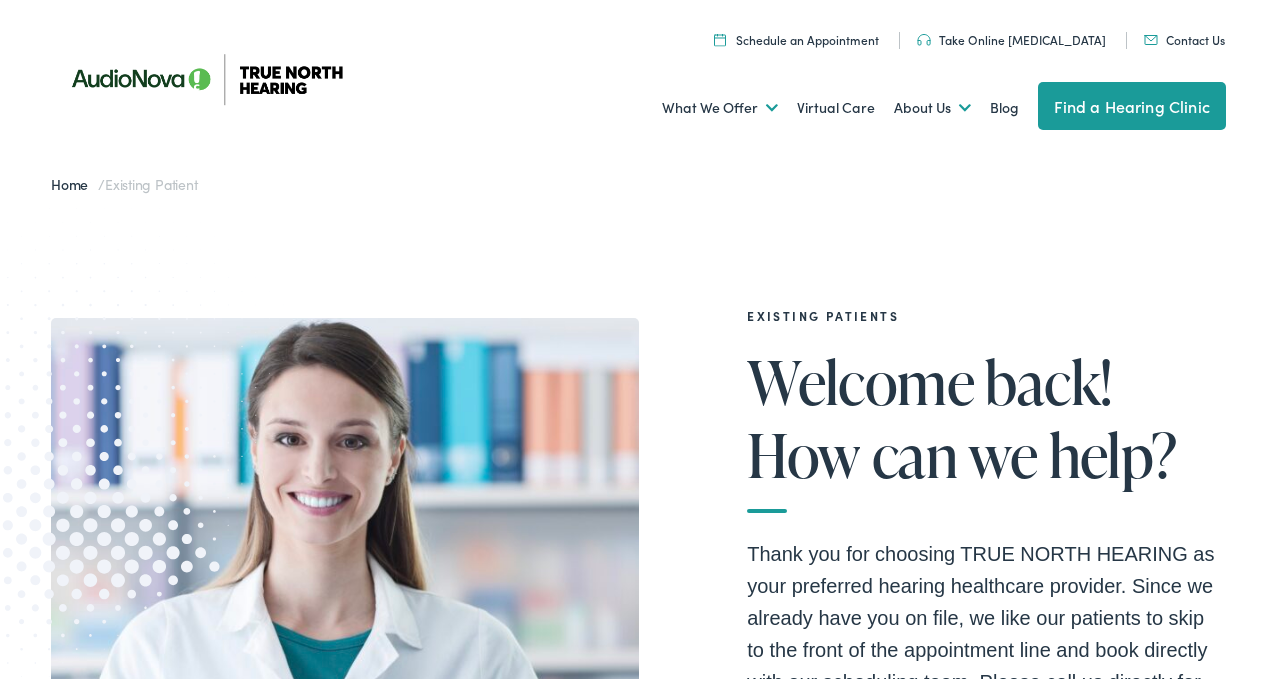 scroll, scrollTop: 0, scrollLeft: 0, axis: both 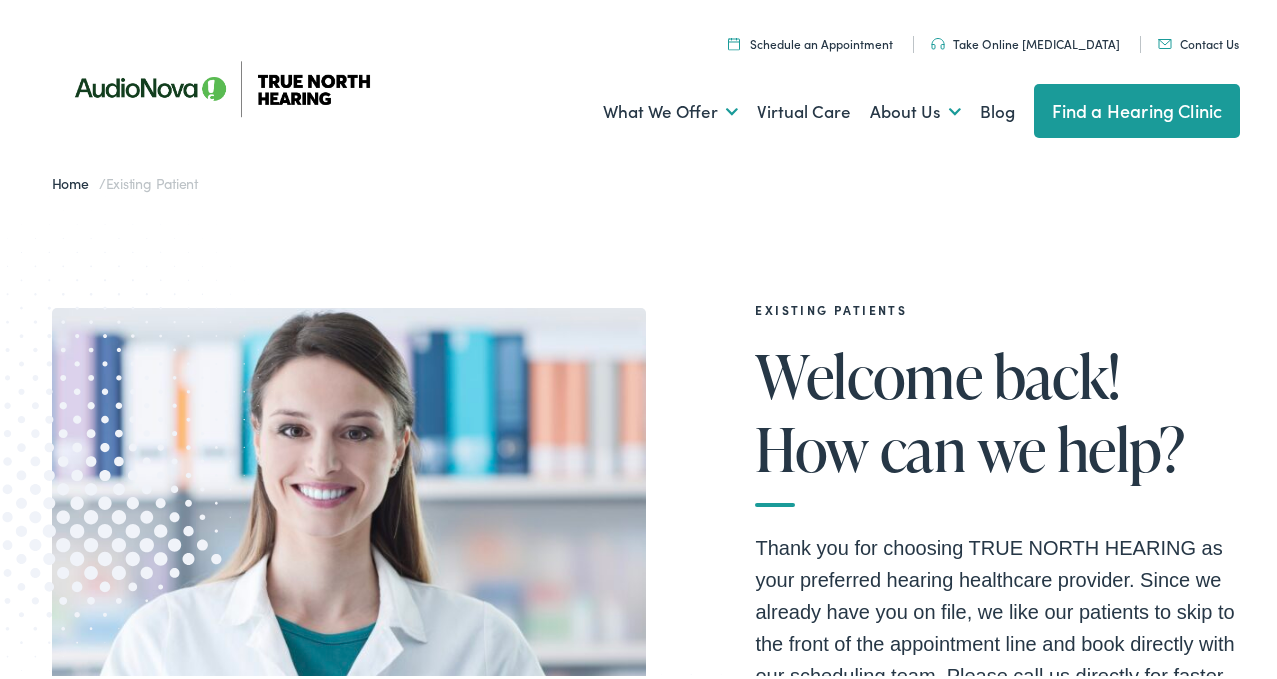 click on "Schedule an Appointment" at bounding box center [810, 39] 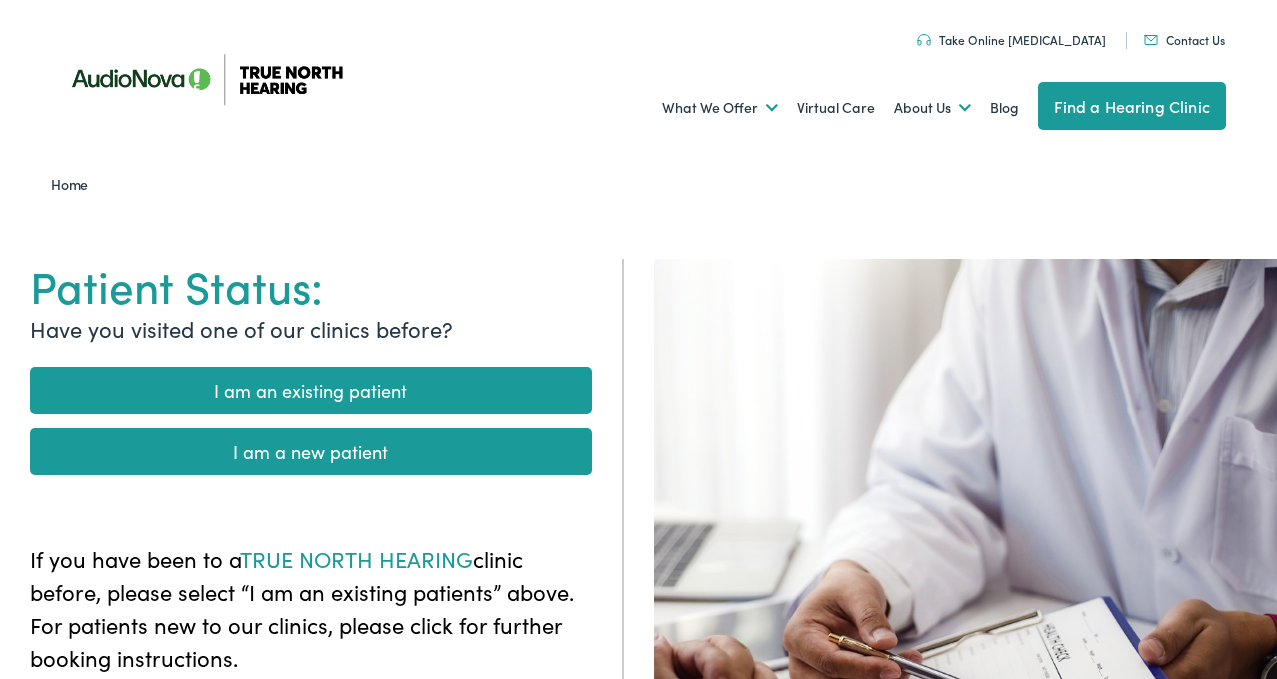scroll, scrollTop: 0, scrollLeft: 0, axis: both 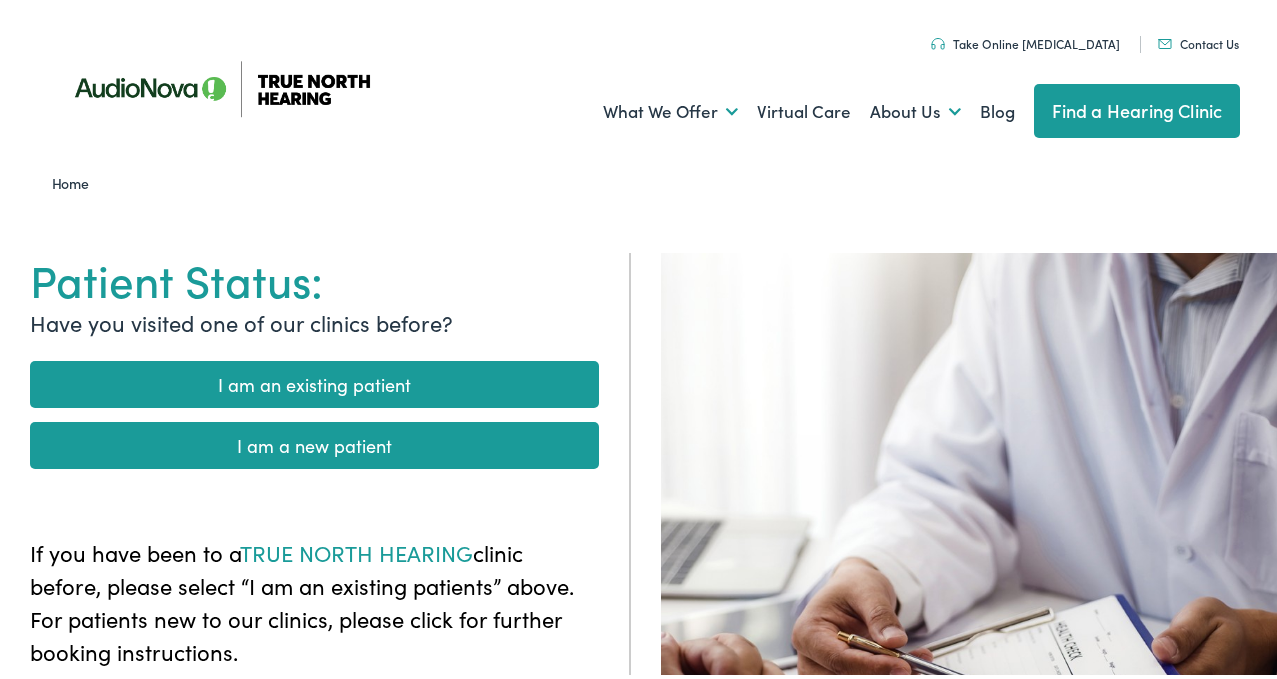 click on "I am an existing patient" at bounding box center (314, 380) 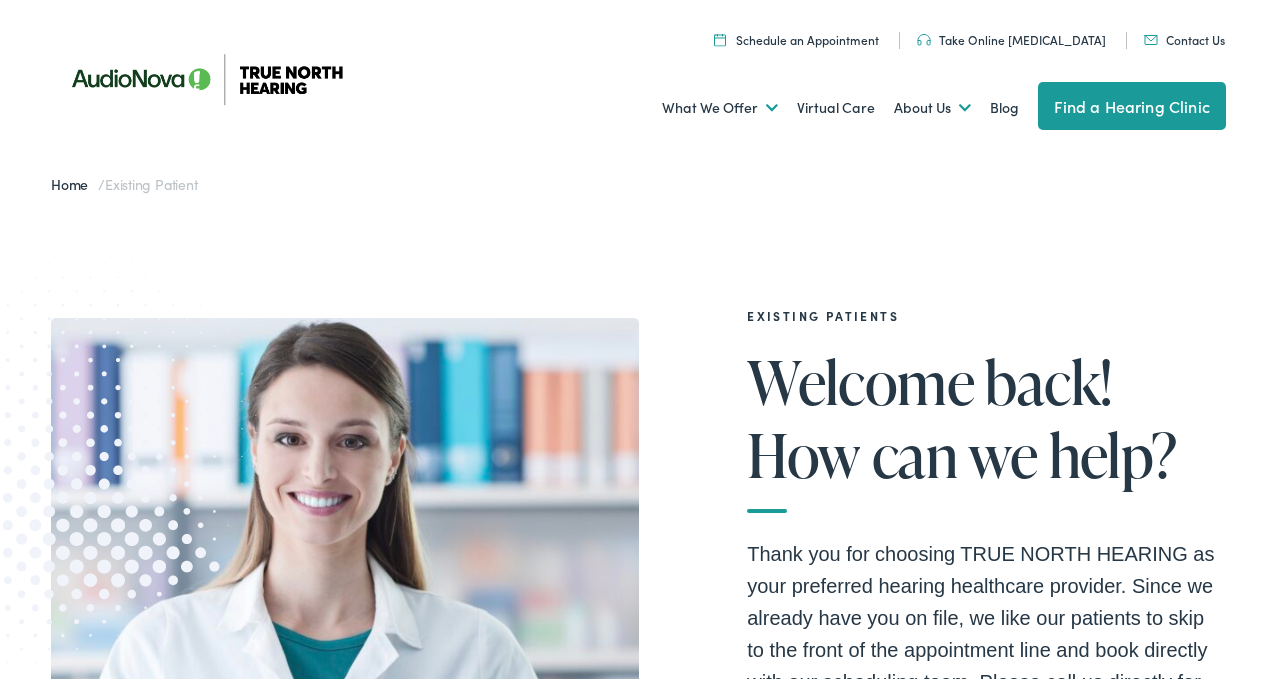 scroll, scrollTop: 0, scrollLeft: 0, axis: both 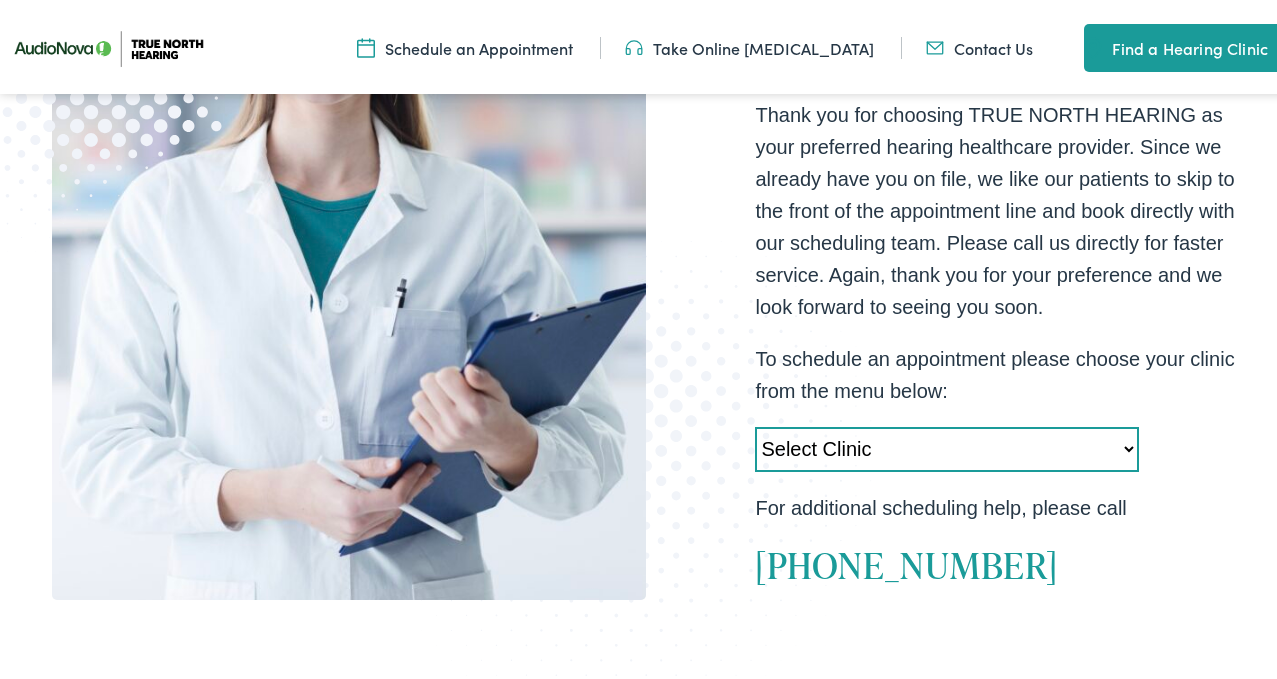 click on "Select Clinic Acton-MA-AudioNova 525 Main Street Topsham-ME-AudioNova 44 Elm Street Dover-NH-AudioNova 750 Central Avenue Newport-VT-AudioNova 41 School St. St. Johnsbury-VT-AudioNova 198 Eastern Avenue Newton-MA-AudioNova 181 Wells Avenue Portland-ME-AudioNova 2401 Congress Street Scarborough-ME-AudioNova 248 US Route 1 Portsmouth-NH-AudioNova 599 Lafayette Road Springfield-VT-AudioNova 100 Springfield Plaza Torrington-CT-AudioNova 663 East Main Street West Lebanon-NH-True North Hearing  93 S. Main Street Augusta-ME-True North Hearing  89 Hospital Street" at bounding box center (947, 445) 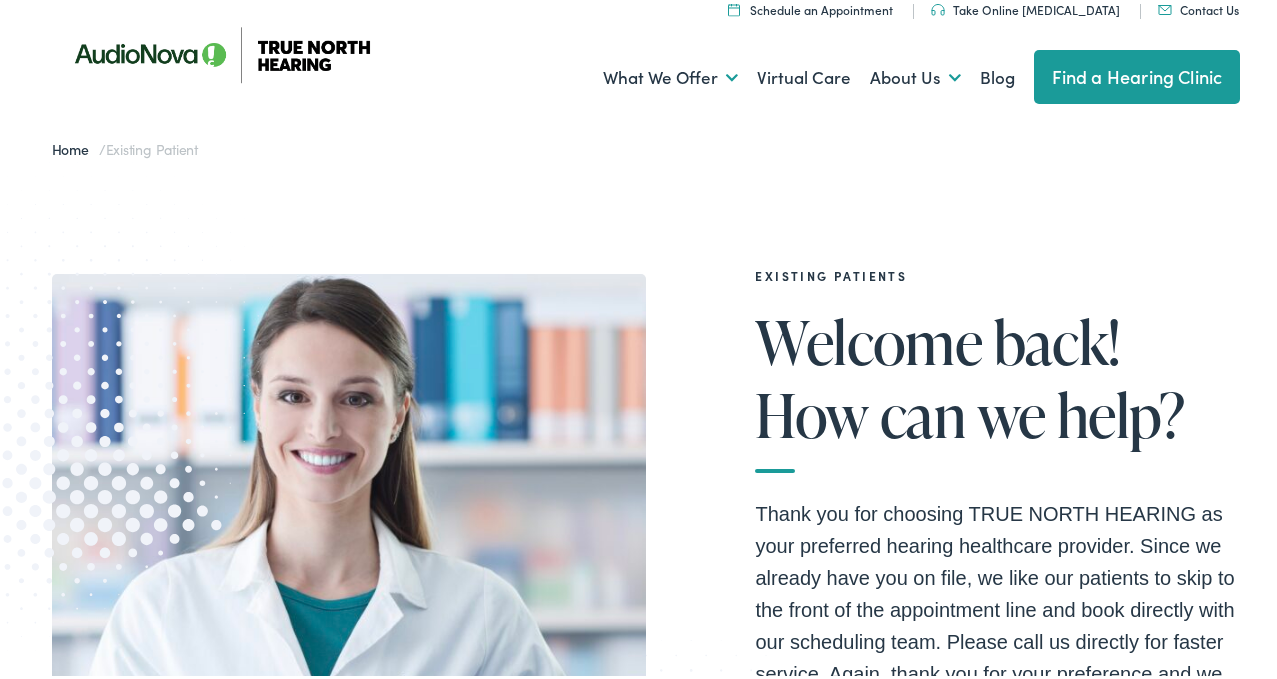 scroll, scrollTop: 32, scrollLeft: 0, axis: vertical 